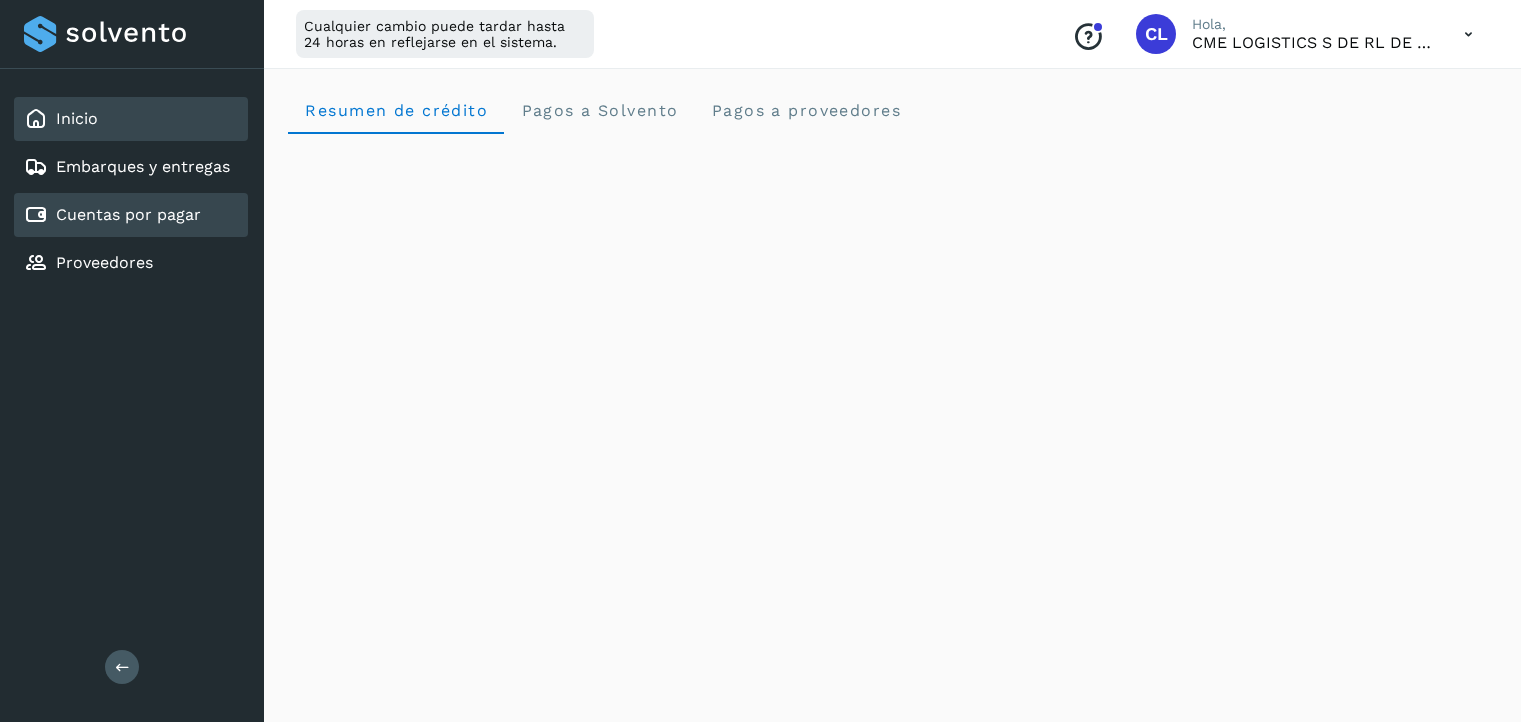 scroll, scrollTop: 1212, scrollLeft: 0, axis: vertical 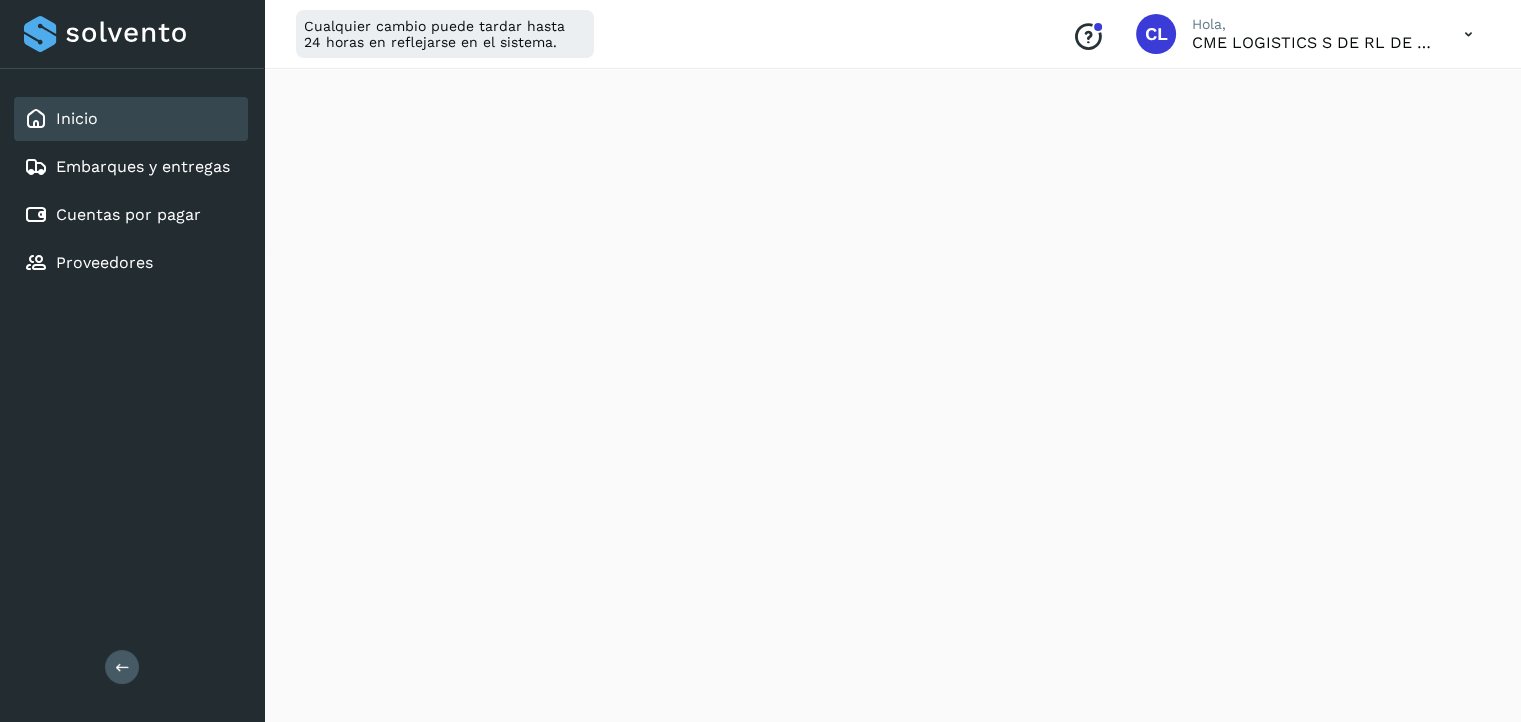 click on "Inicio" 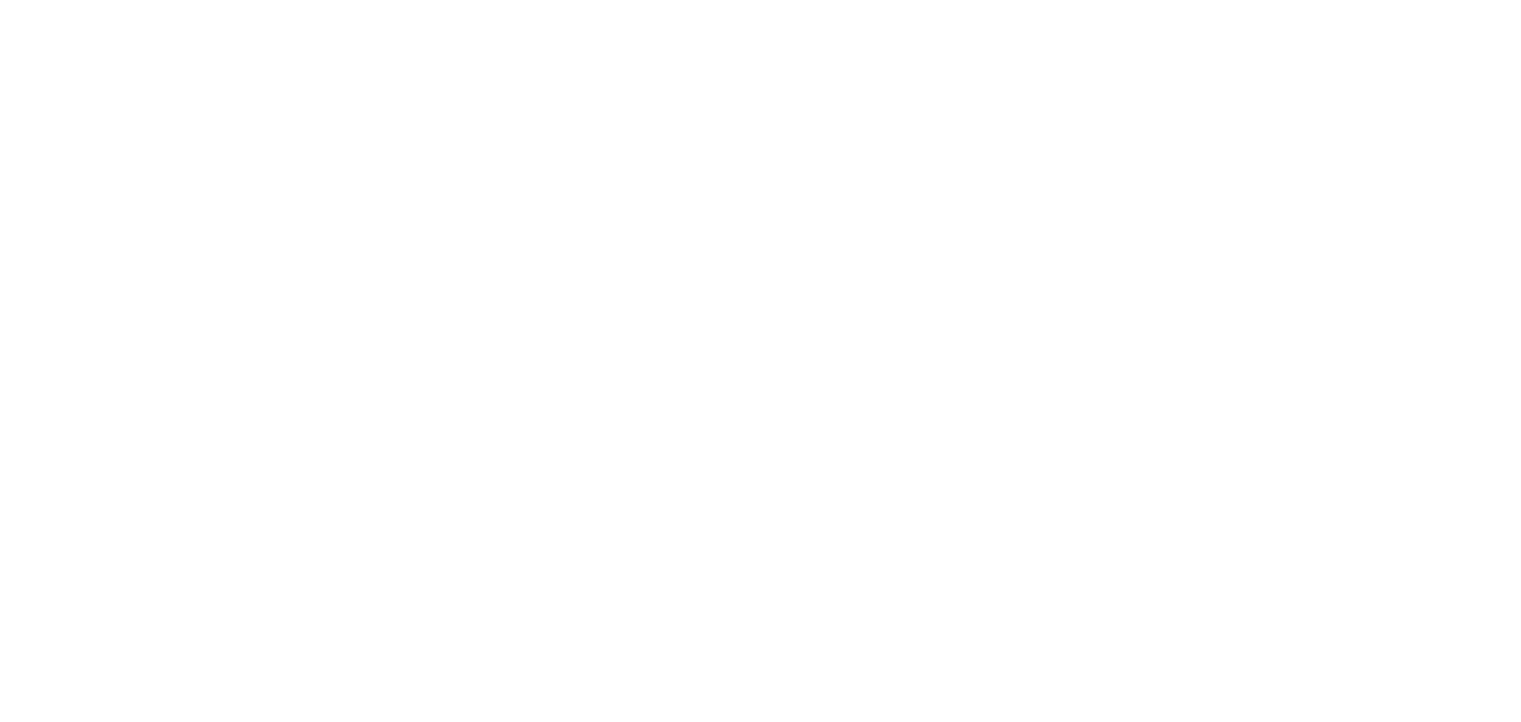 scroll, scrollTop: 0, scrollLeft: 0, axis: both 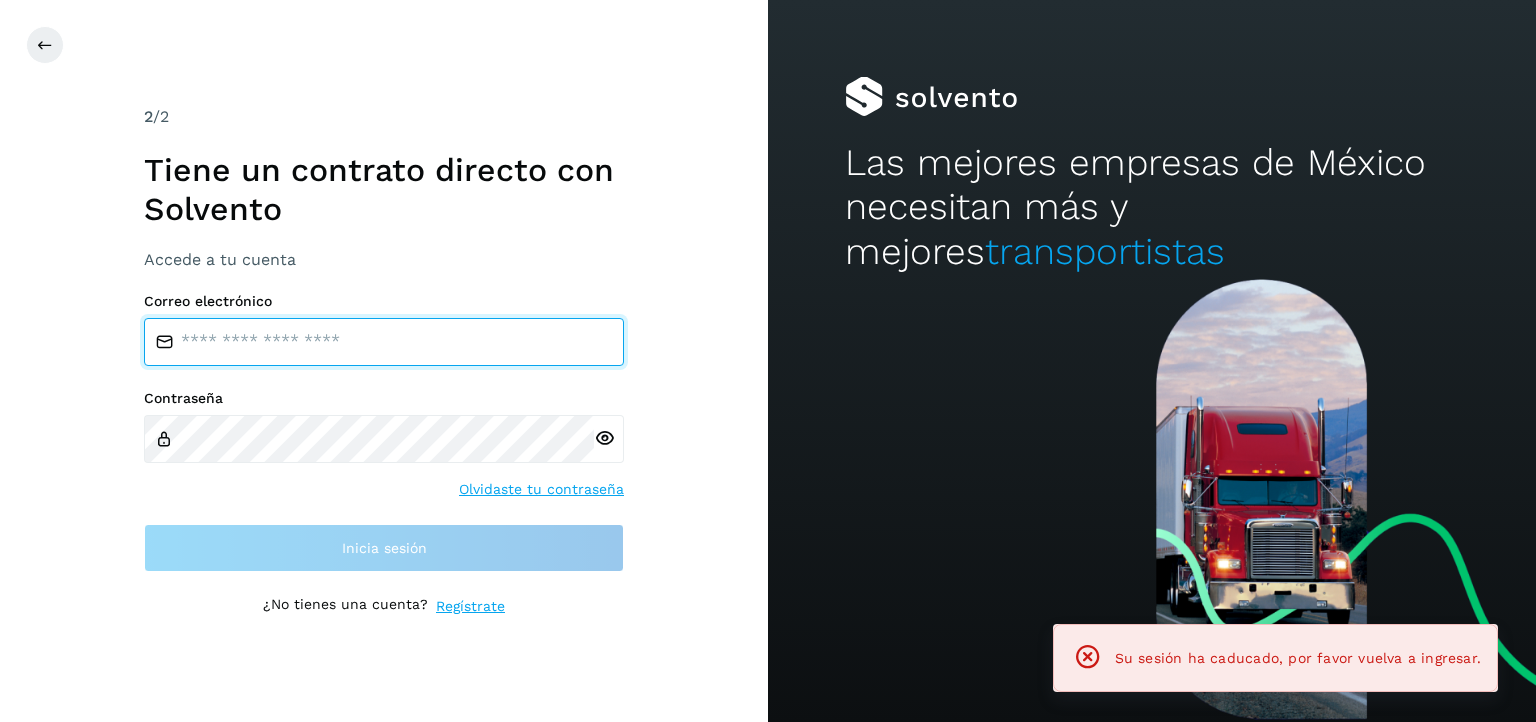 type on "**********" 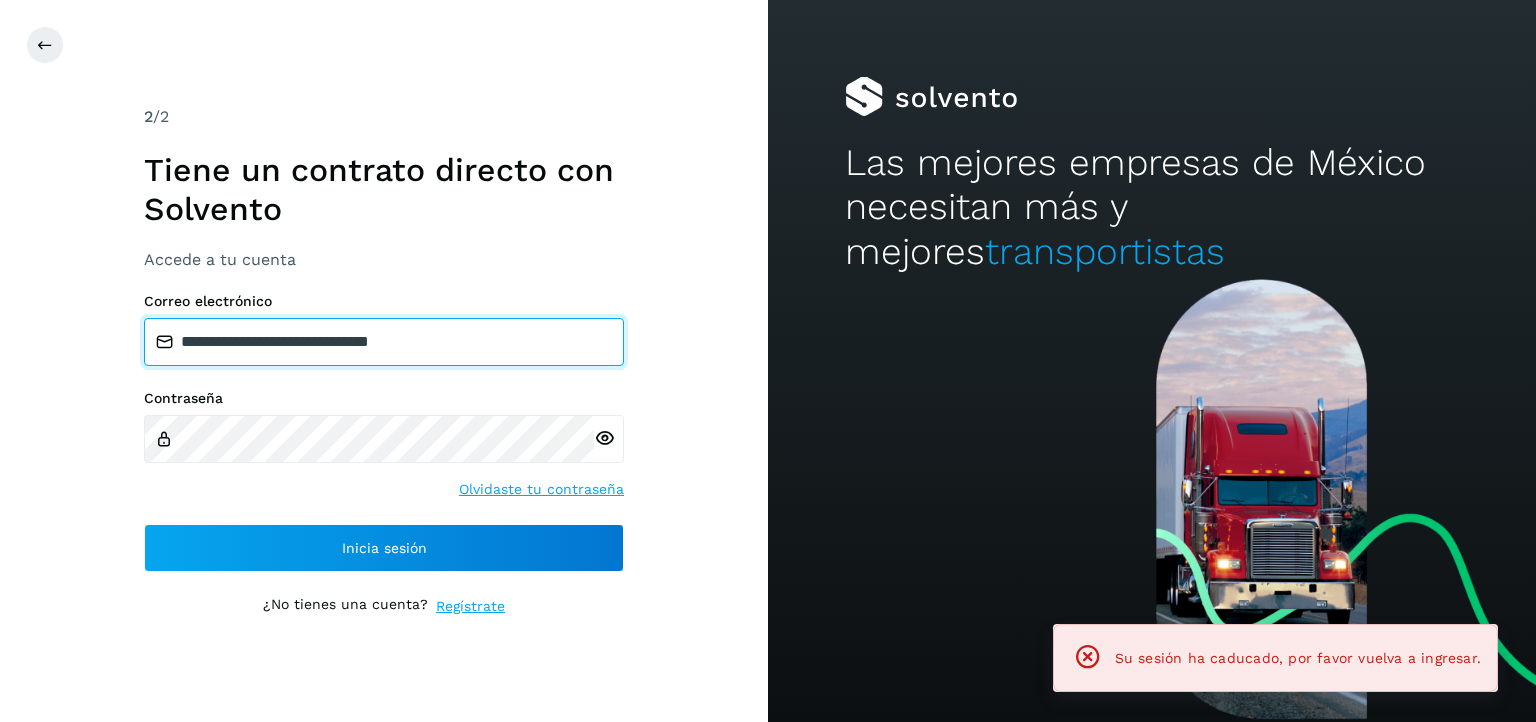 click on "**********" at bounding box center [384, 342] 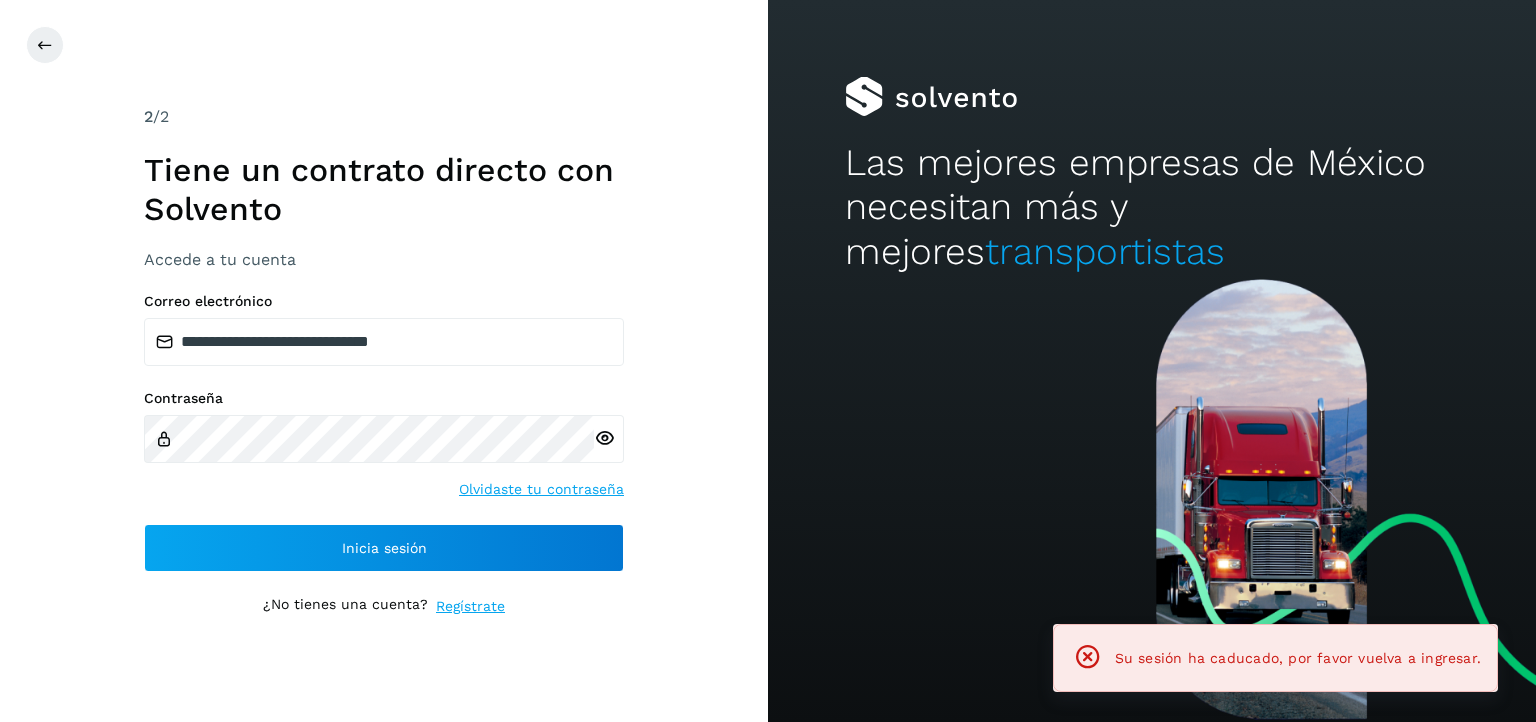 click on "**********" at bounding box center [384, 361] 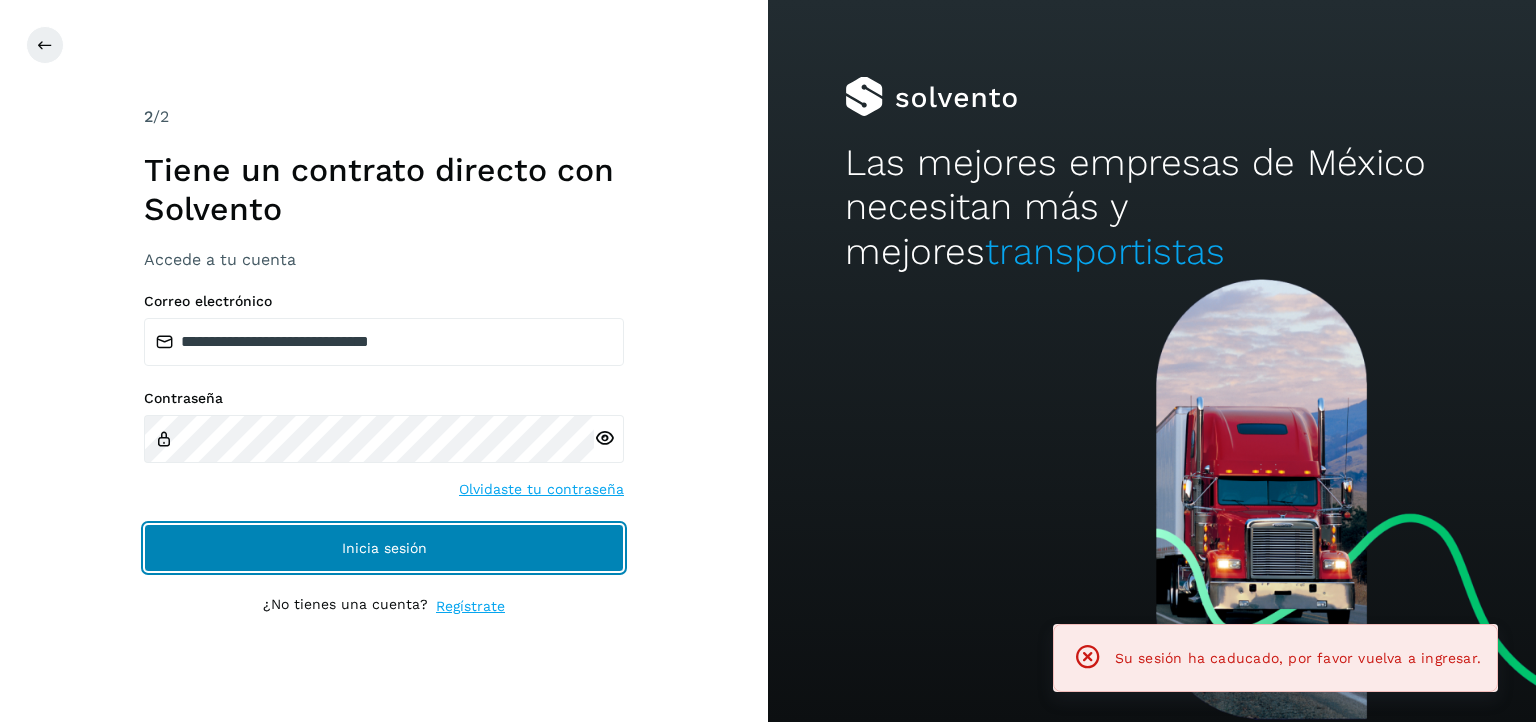 click on "Inicia sesión" at bounding box center [384, 548] 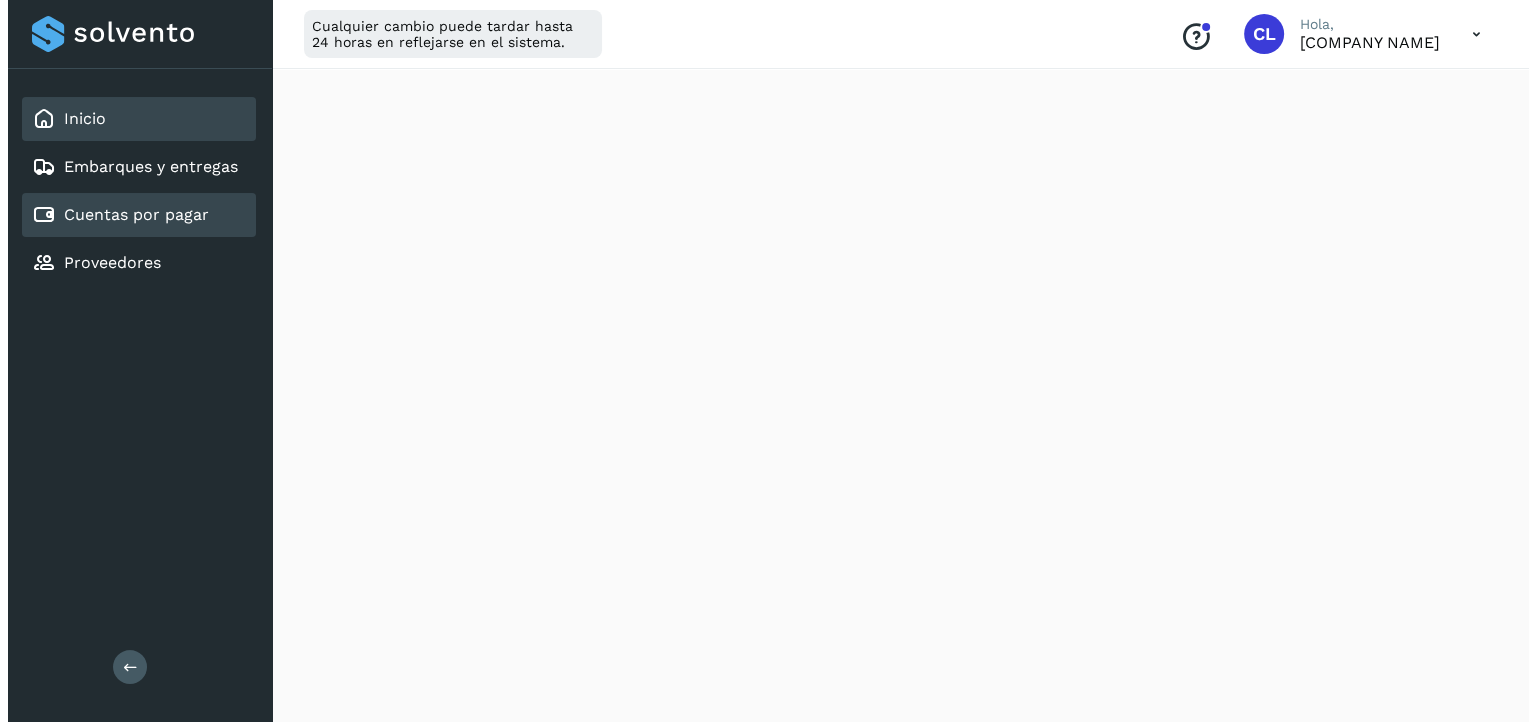 scroll, scrollTop: 0, scrollLeft: 0, axis: both 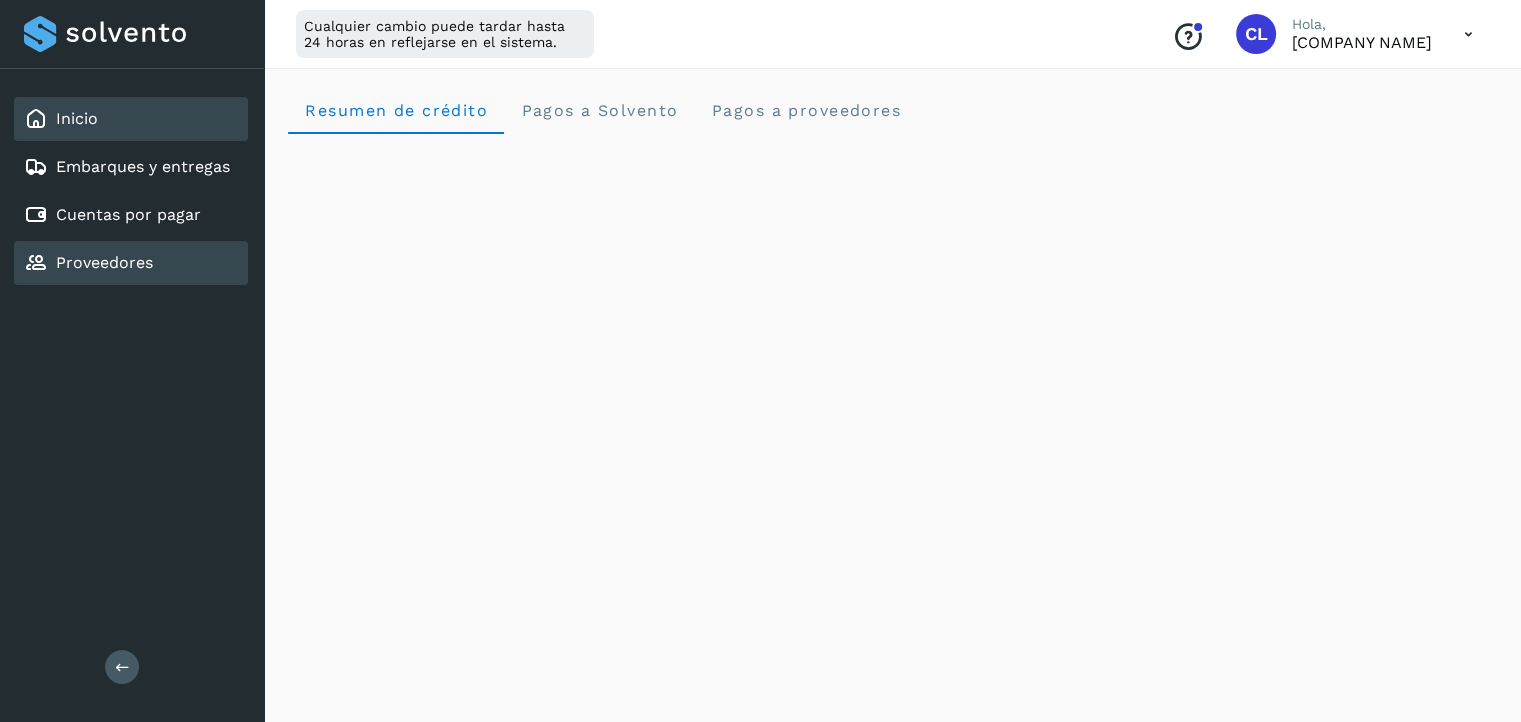 click on "Proveedores" 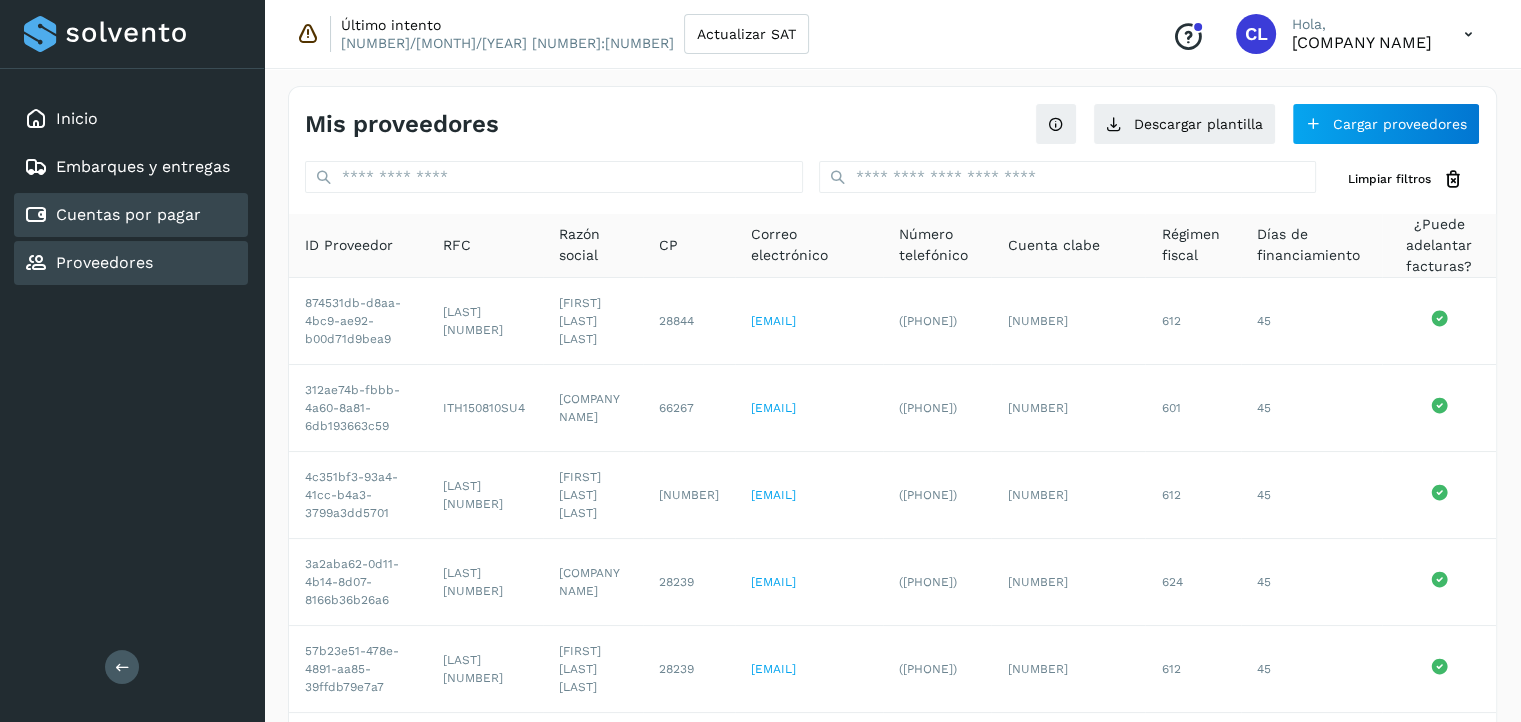 click on "Cuentas por pagar" at bounding box center (128, 214) 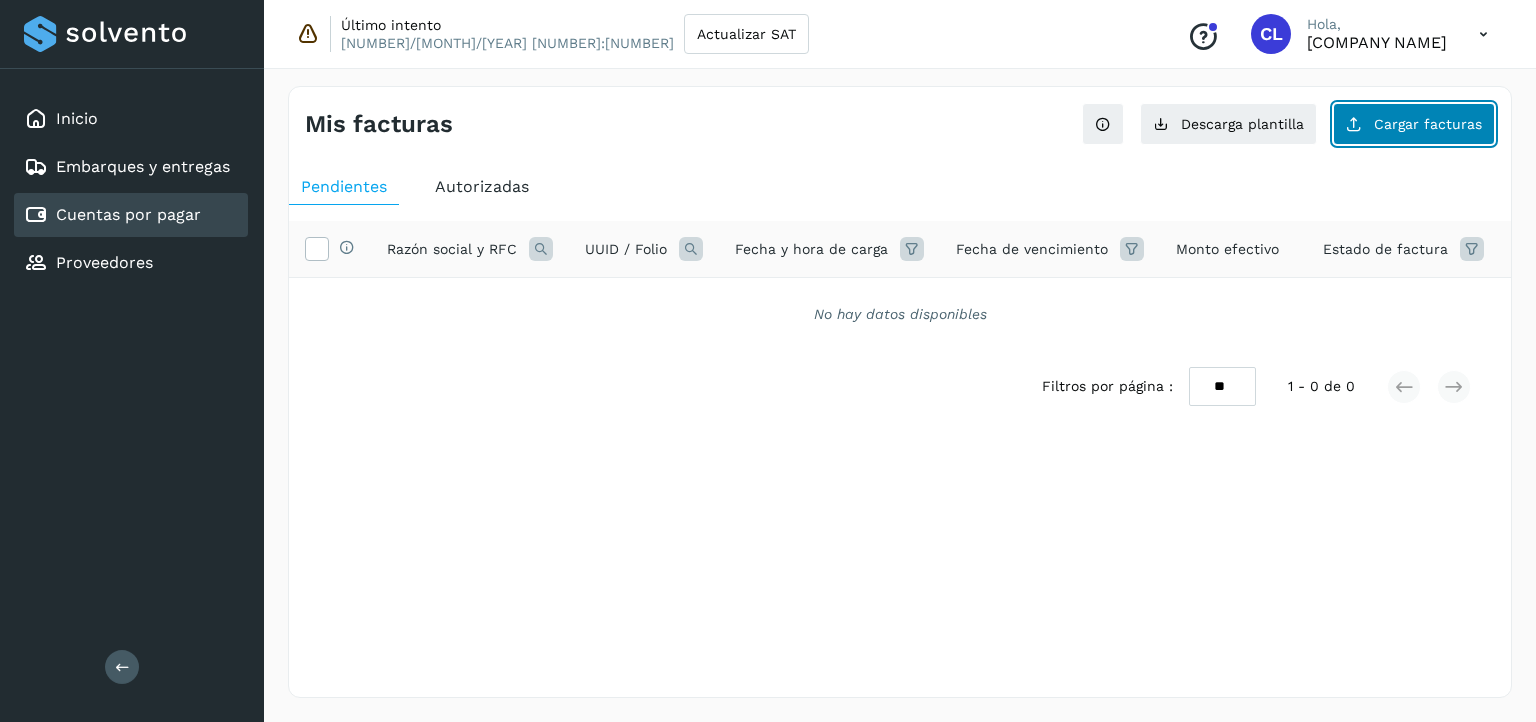 click on "Cargar facturas" 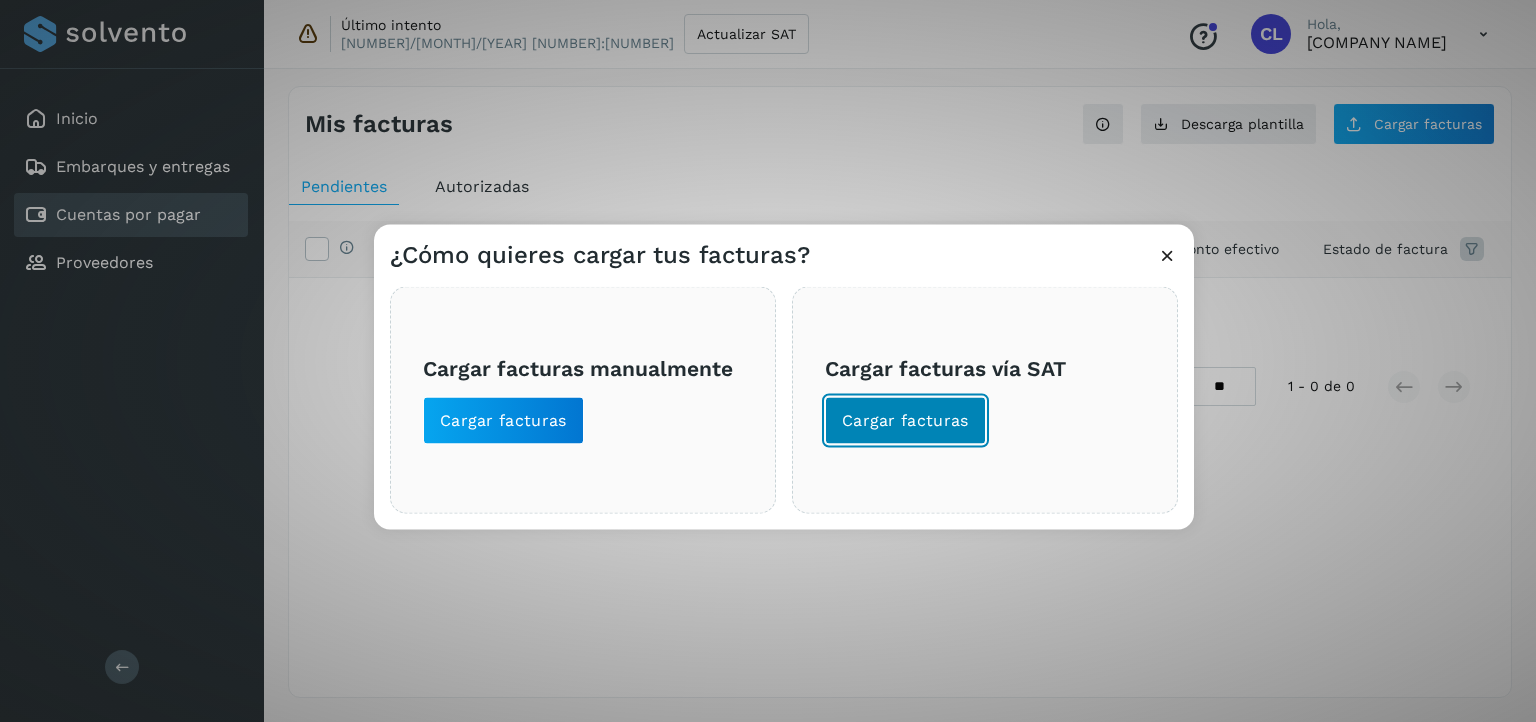 click on "Cargar facturas" at bounding box center (905, 421) 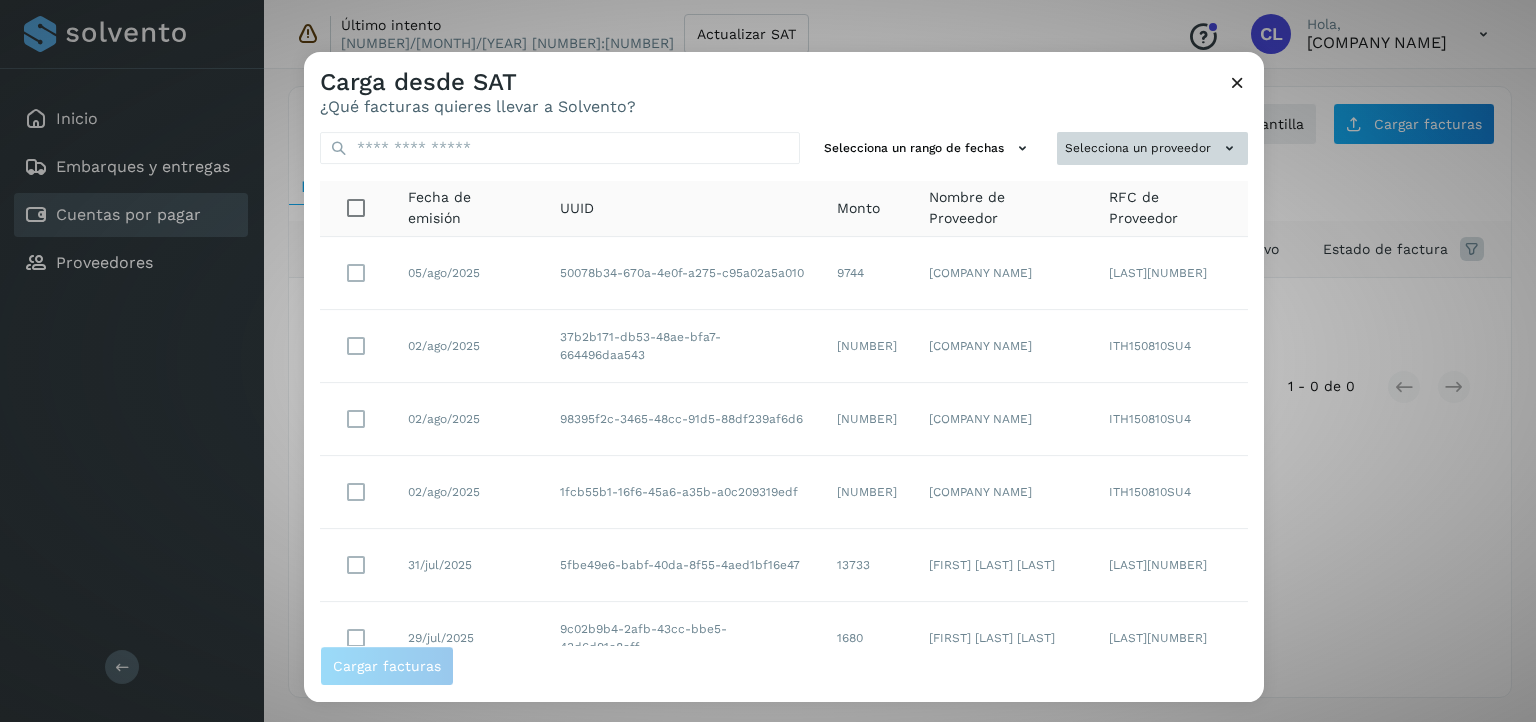 click on "Selecciona un proveedor" at bounding box center (1152, 148) 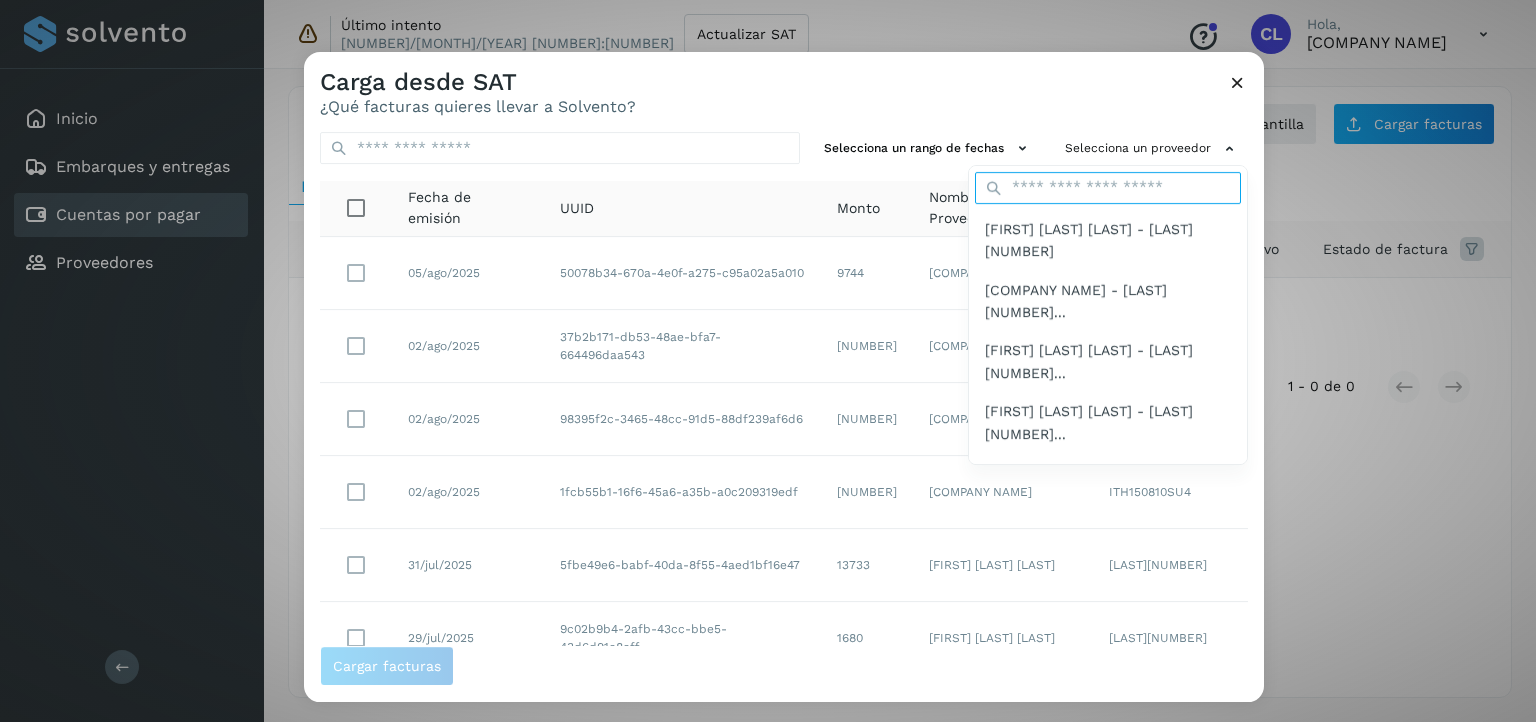 click at bounding box center [1108, 188] 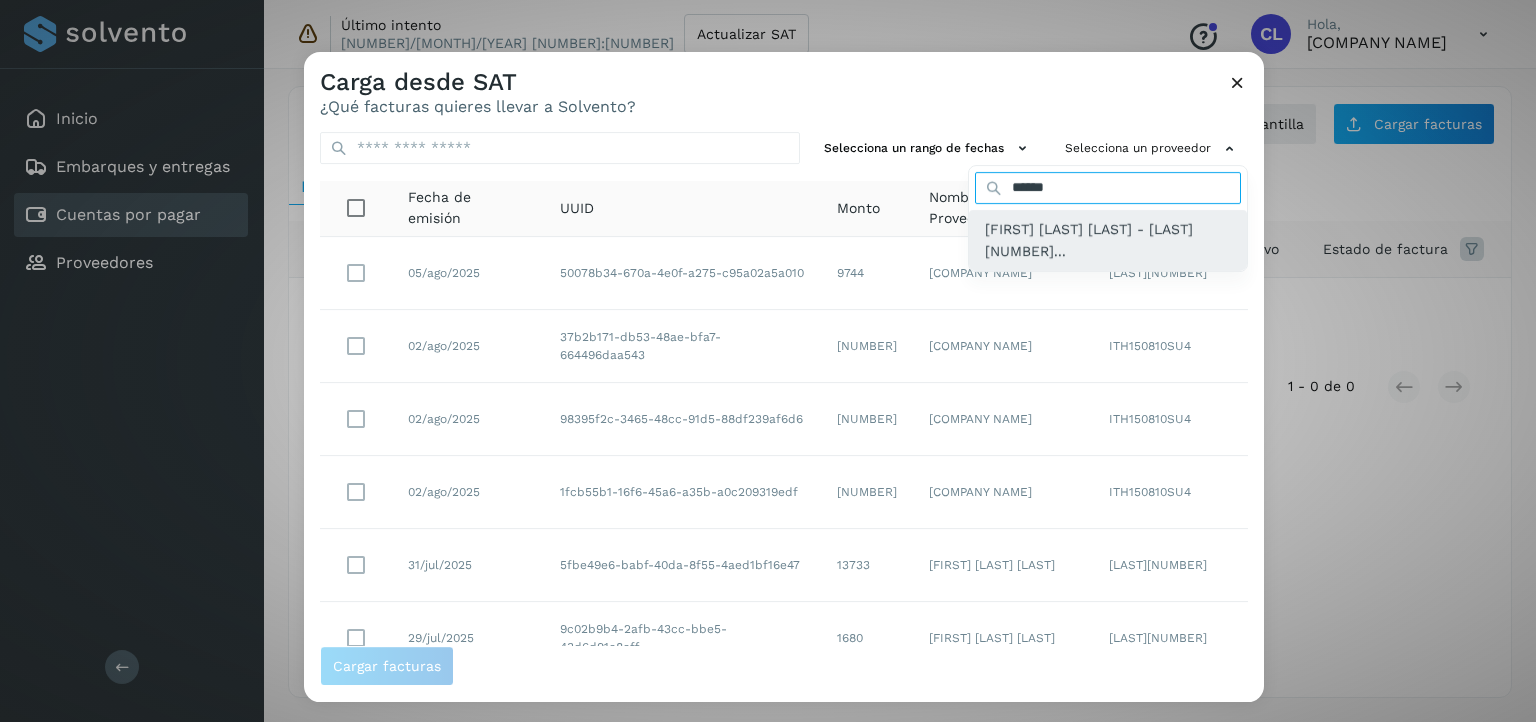 type on "******" 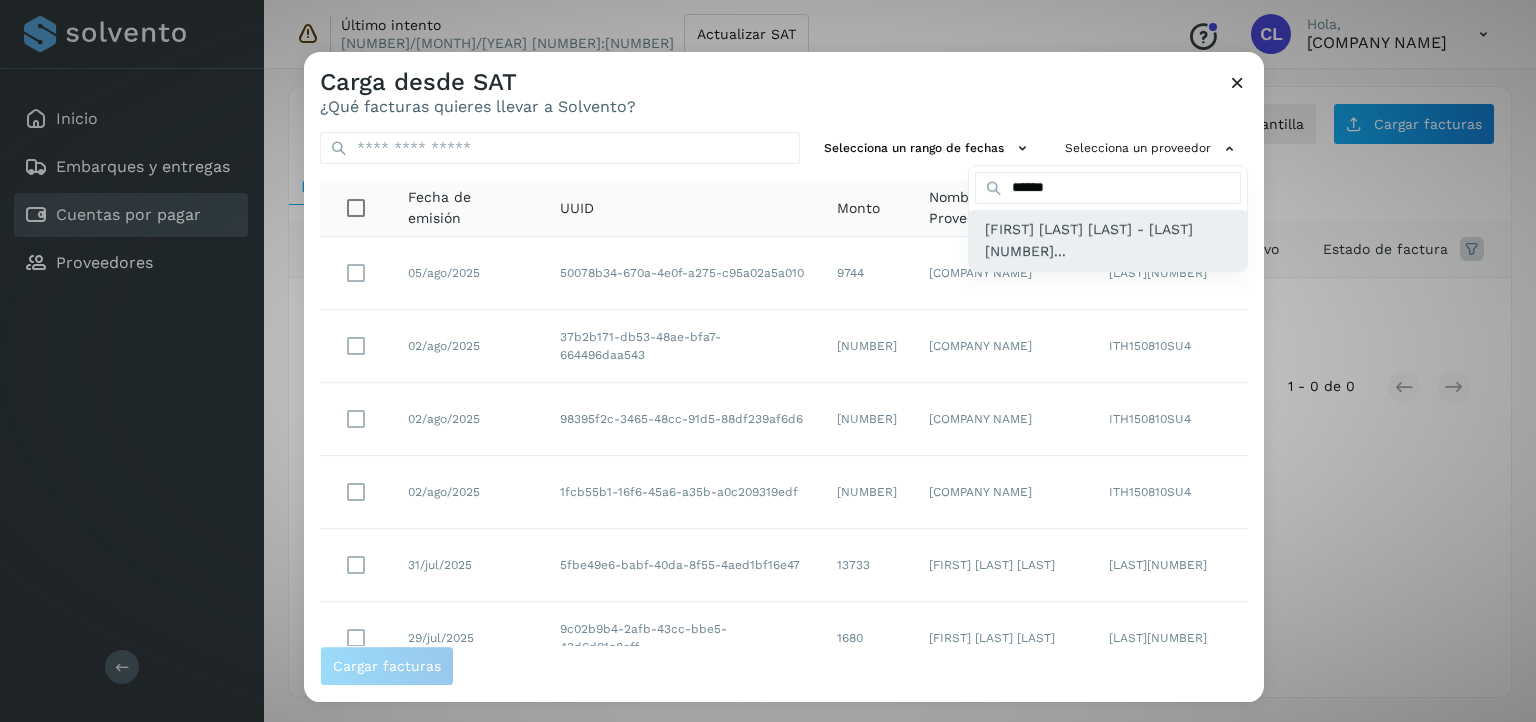 click on "[FIRST] [LAST] [LAST] - [LAST][NUMBER]..." at bounding box center [1108, 240] 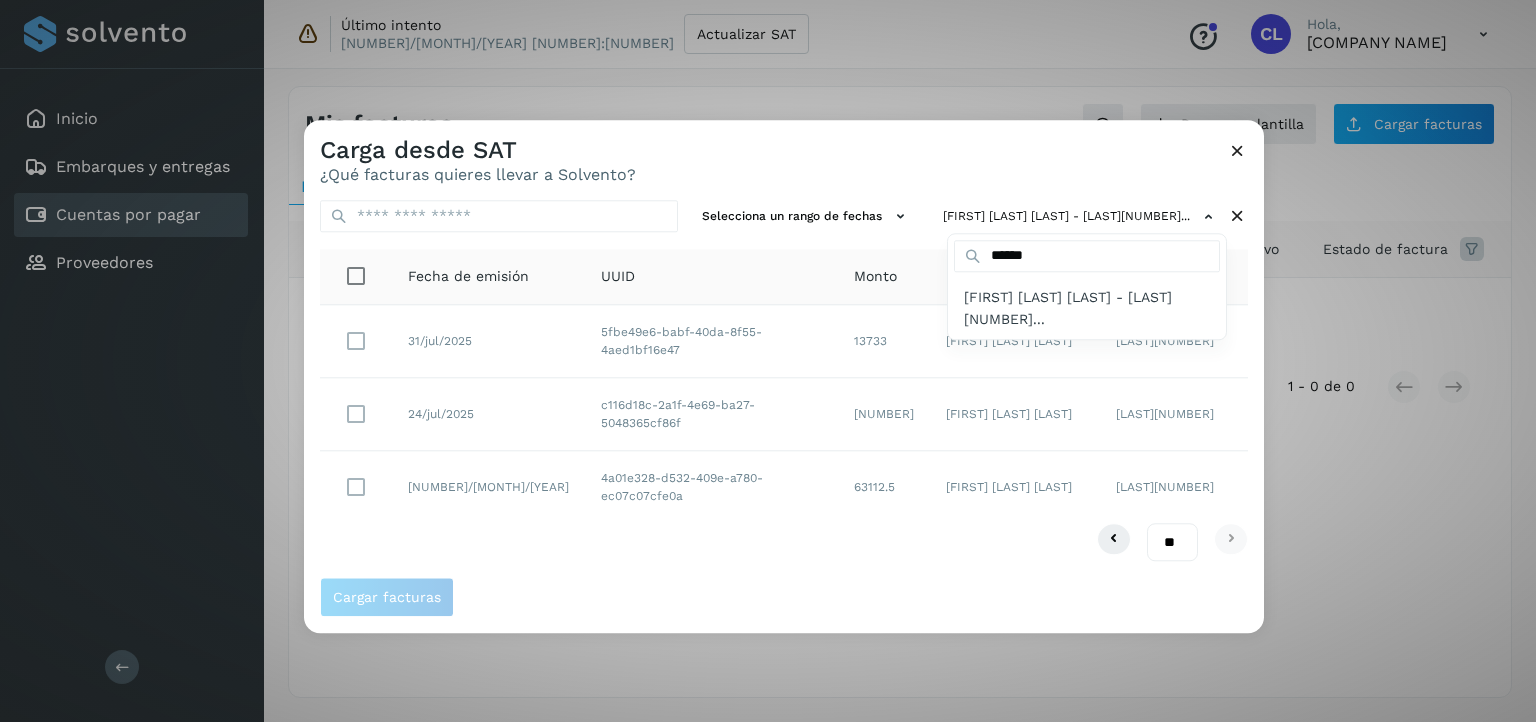 click at bounding box center (1072, 481) 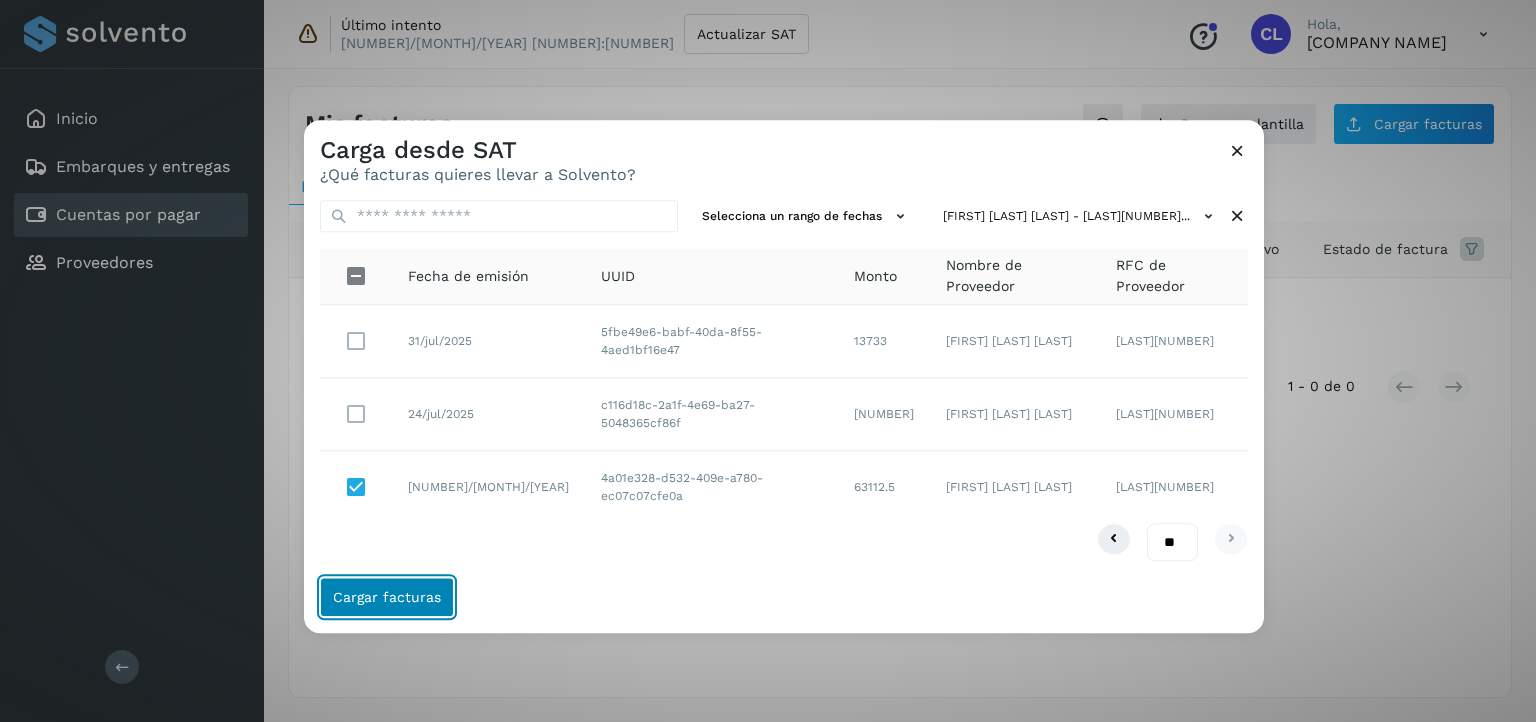 click on "Cargar facturas" 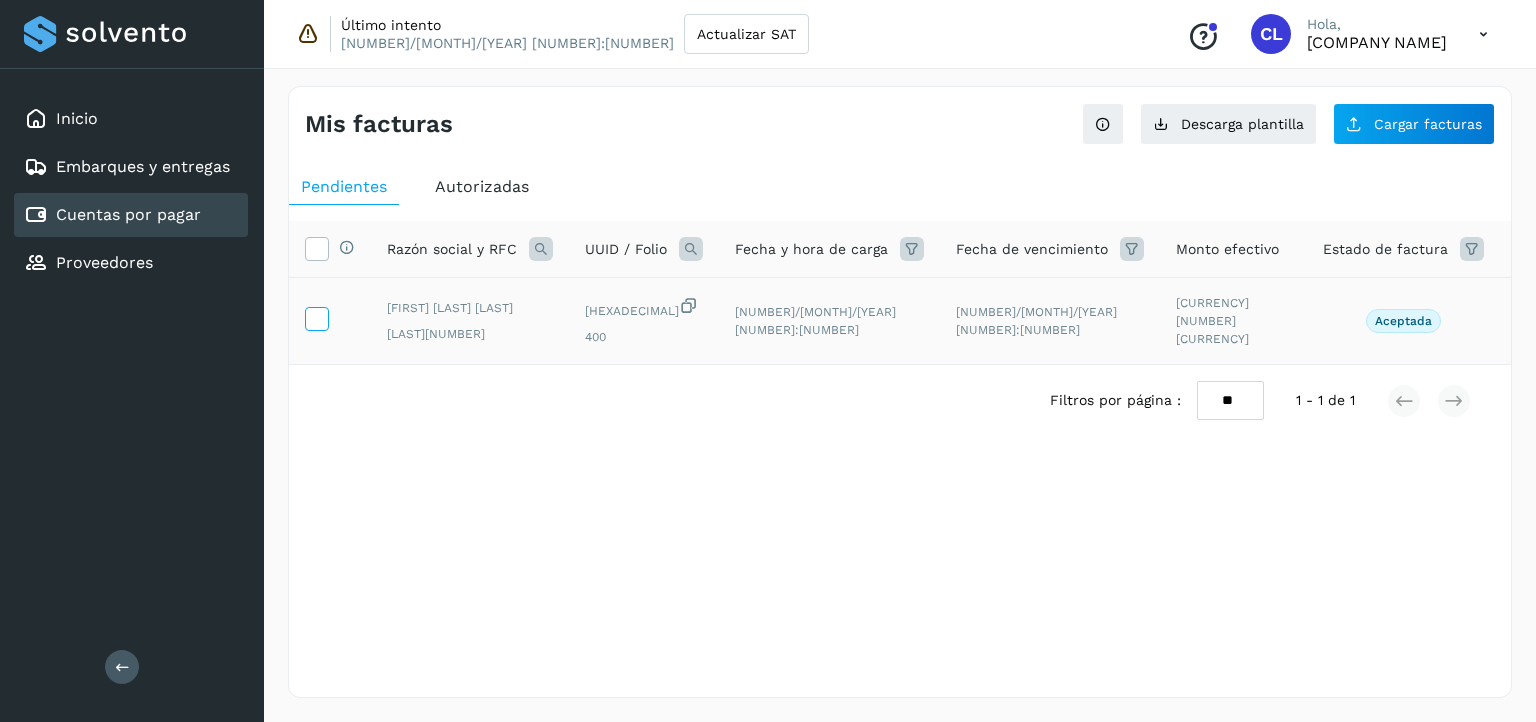 click at bounding box center (316, 317) 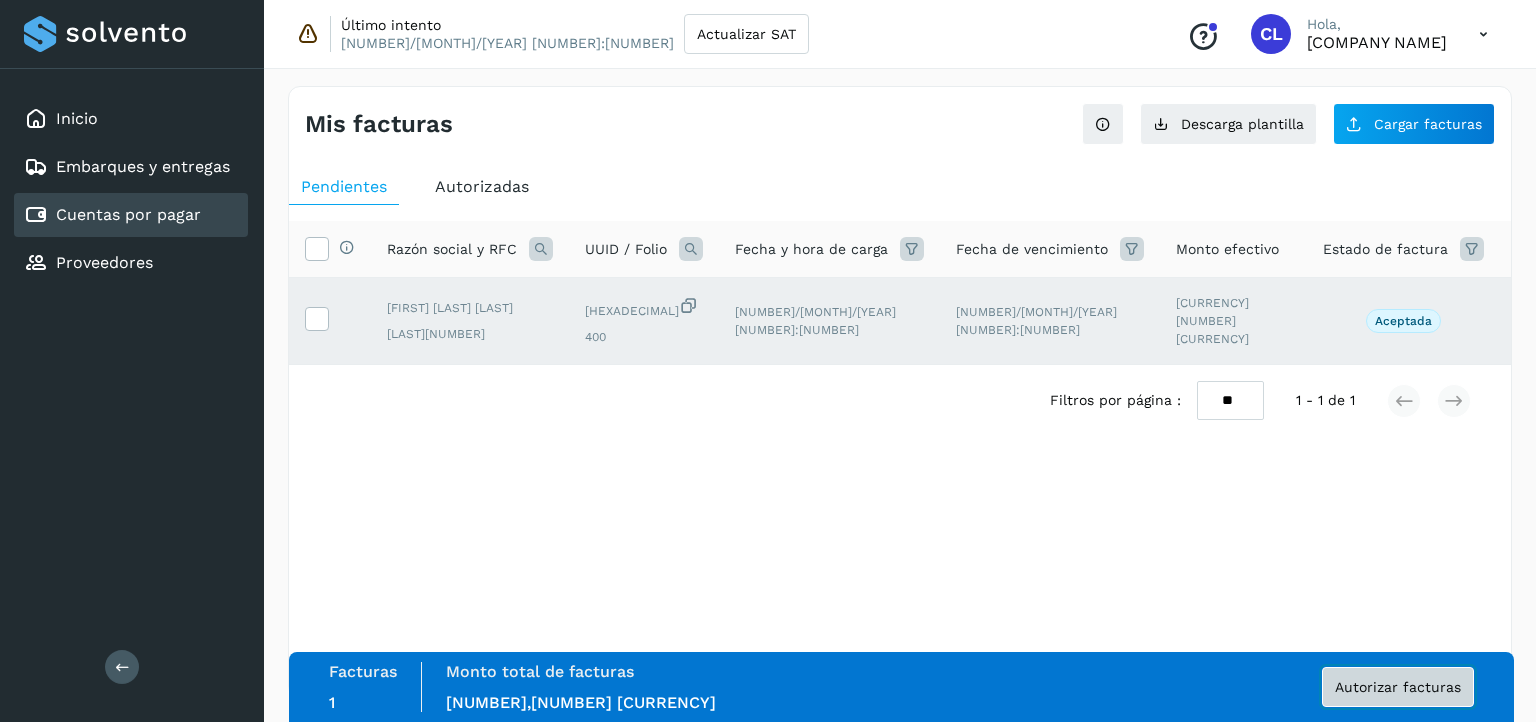 click on "Autorizar facturas" 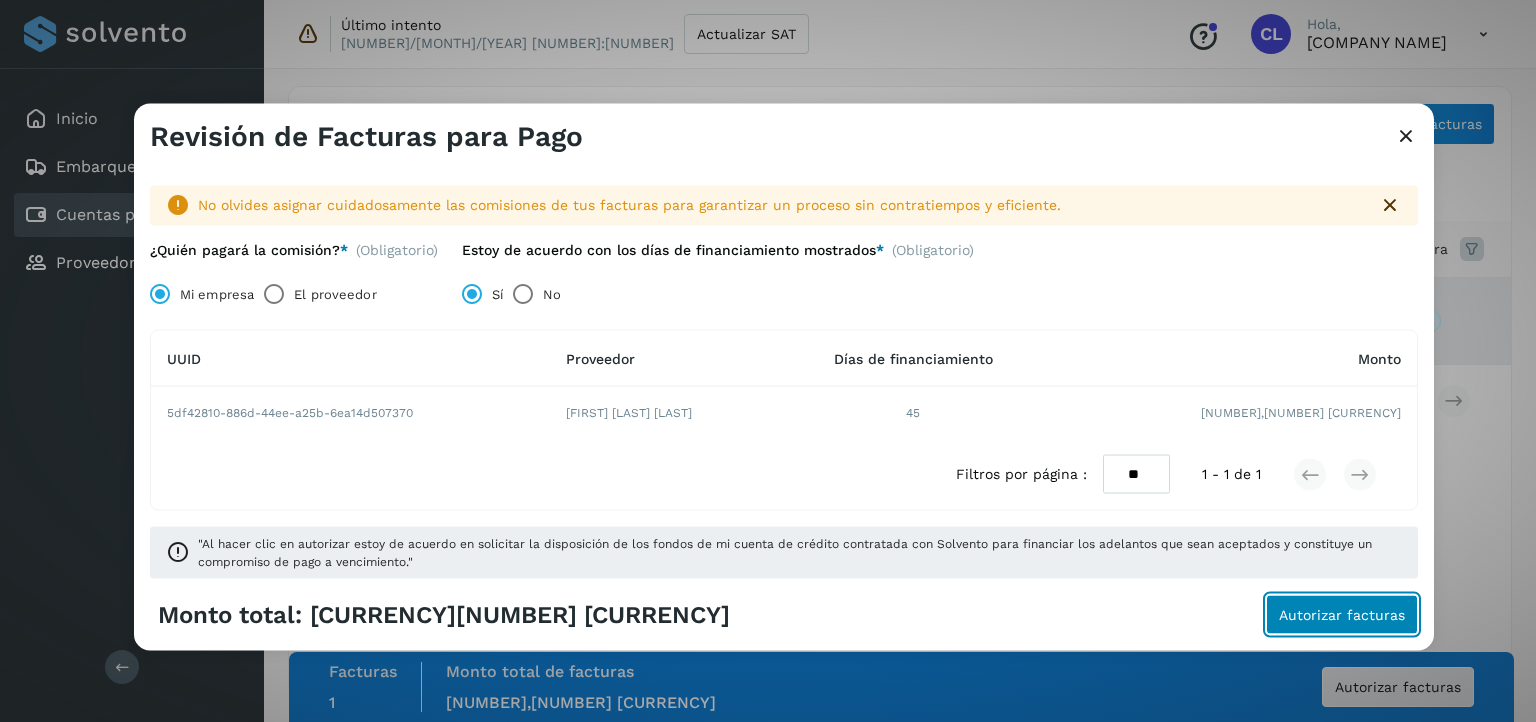 click on "Autorizar facturas" at bounding box center [1342, 614] 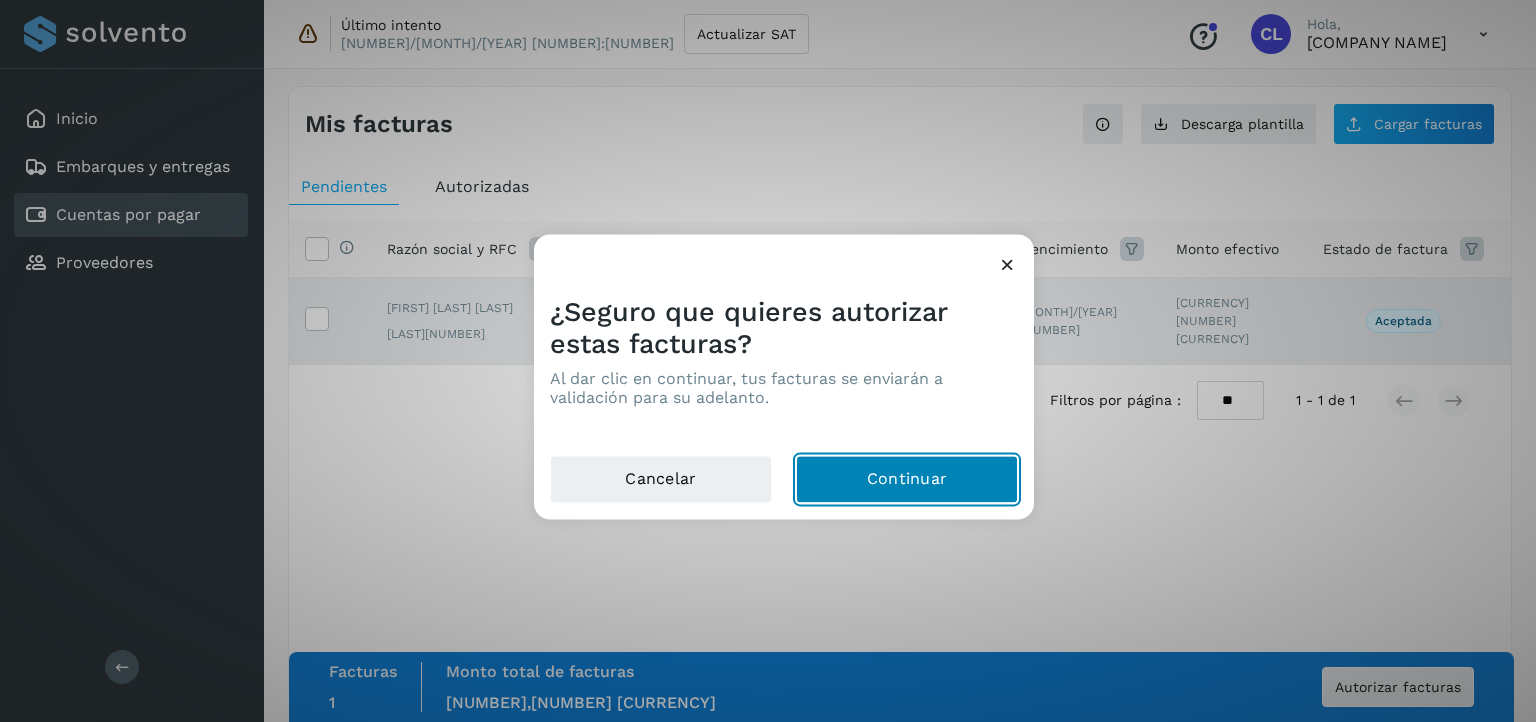 click on "Continuar" 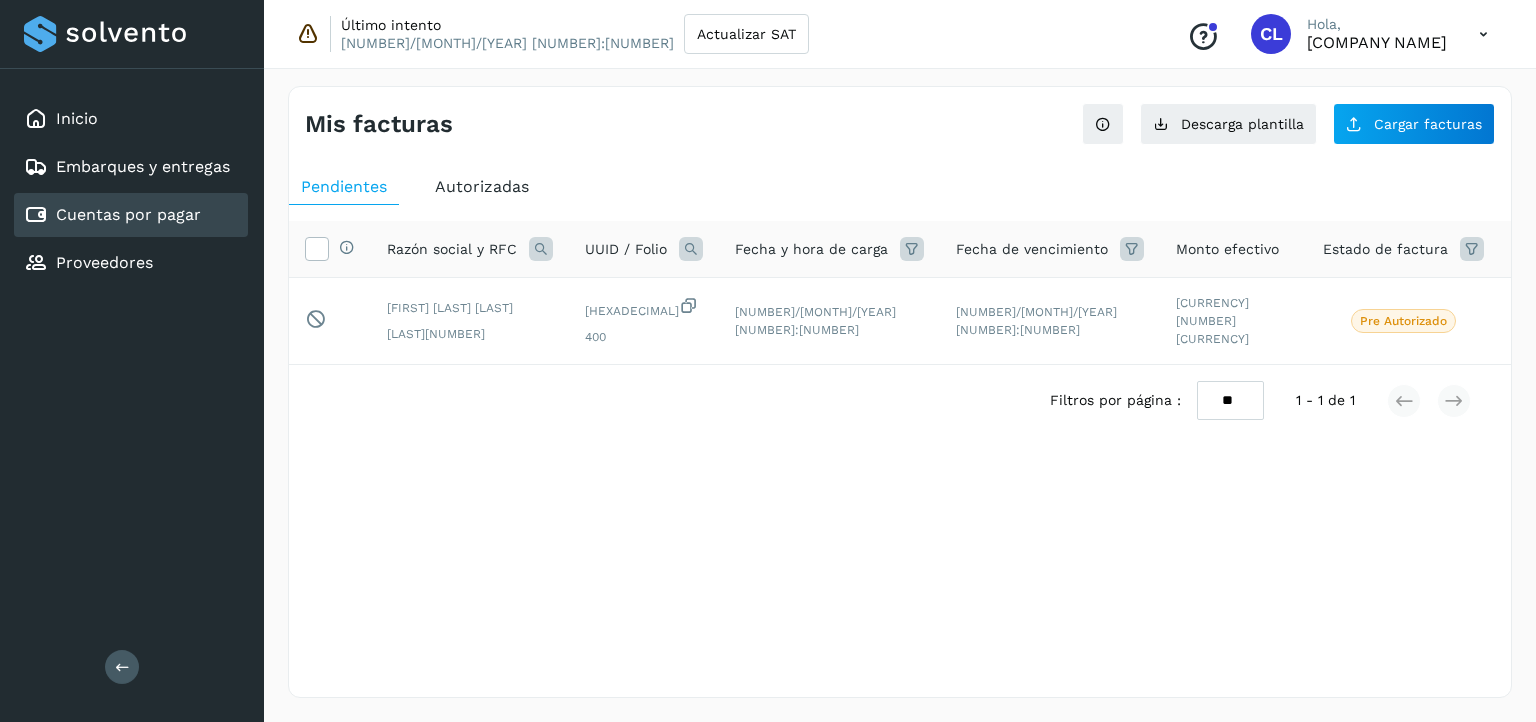 click on "Selecciona una fecha" at bounding box center [900, 452] 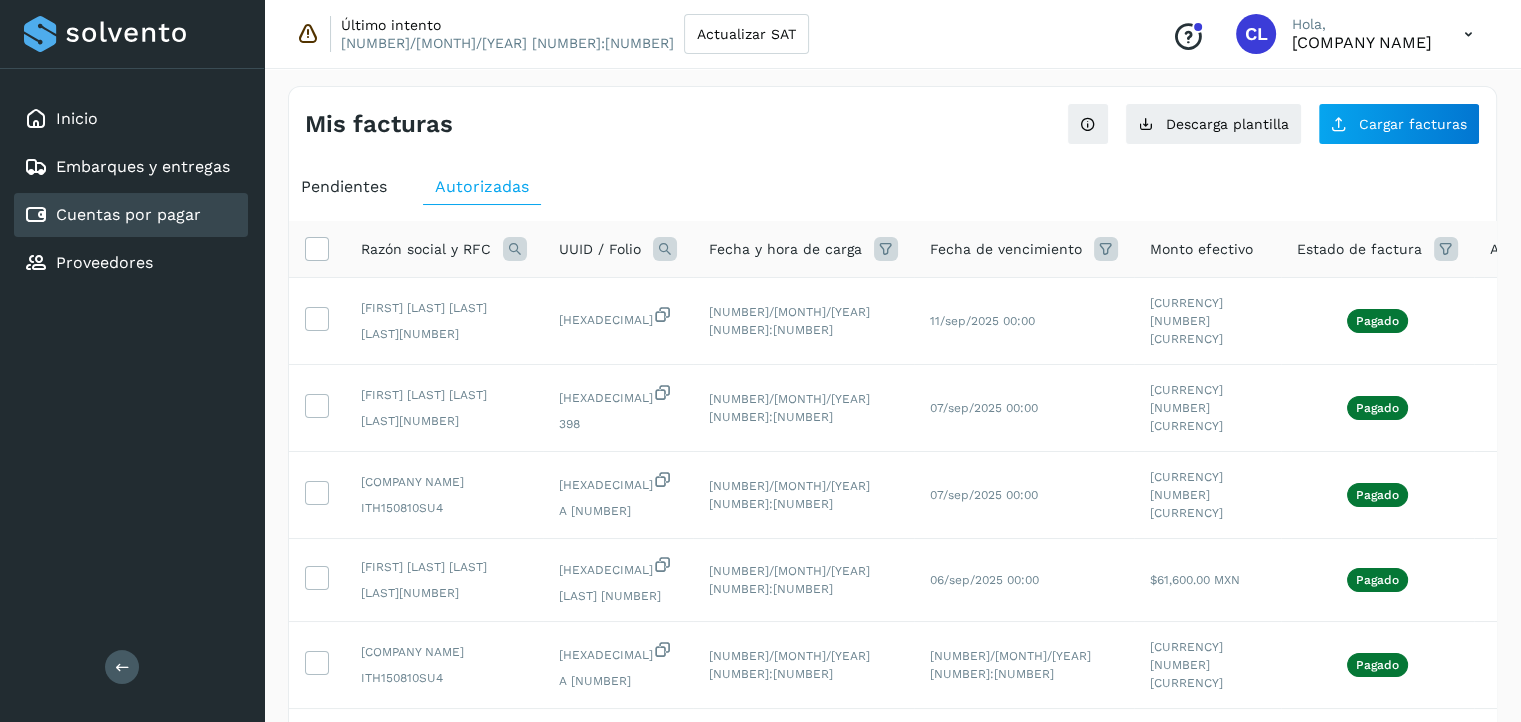 click on "Pendientes" at bounding box center (344, 186) 